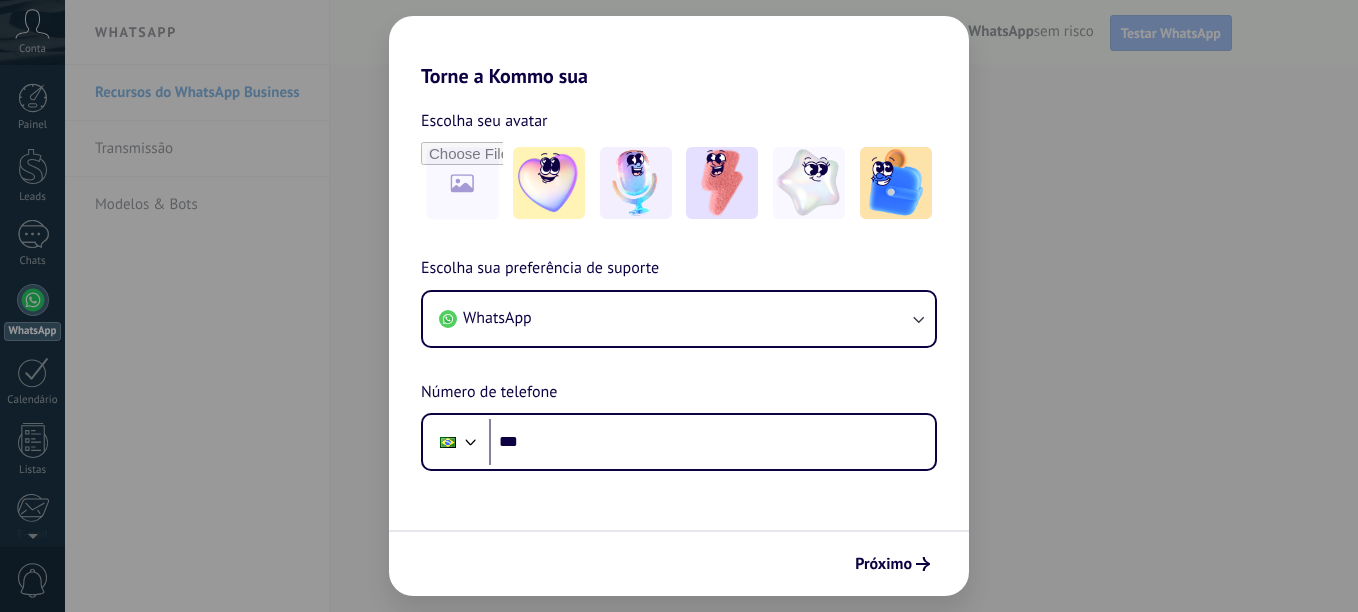 scroll, scrollTop: 0, scrollLeft: 0, axis: both 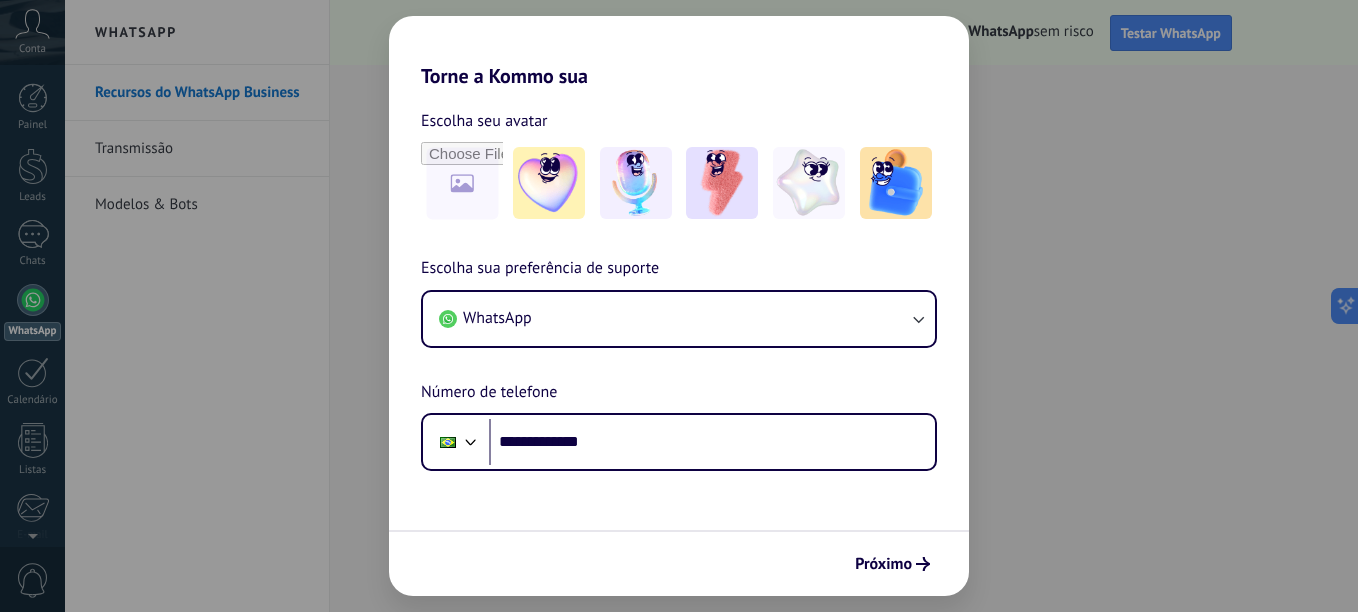 type on "**********" 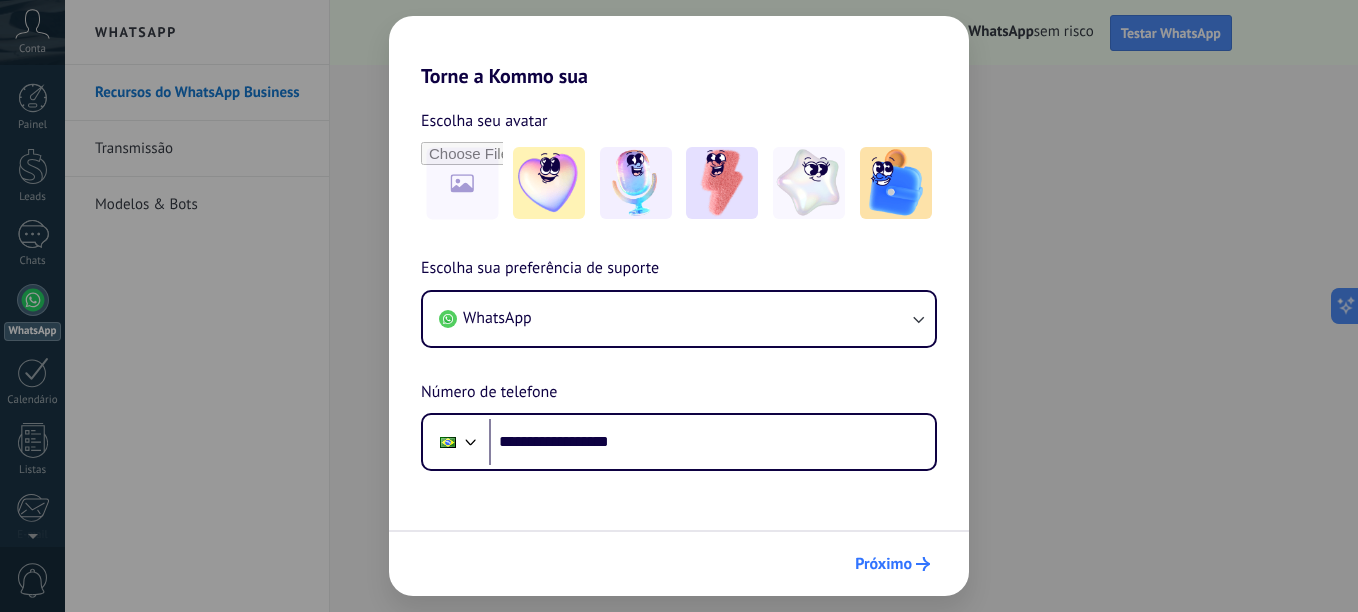 click on "Próximo" at bounding box center (883, 564) 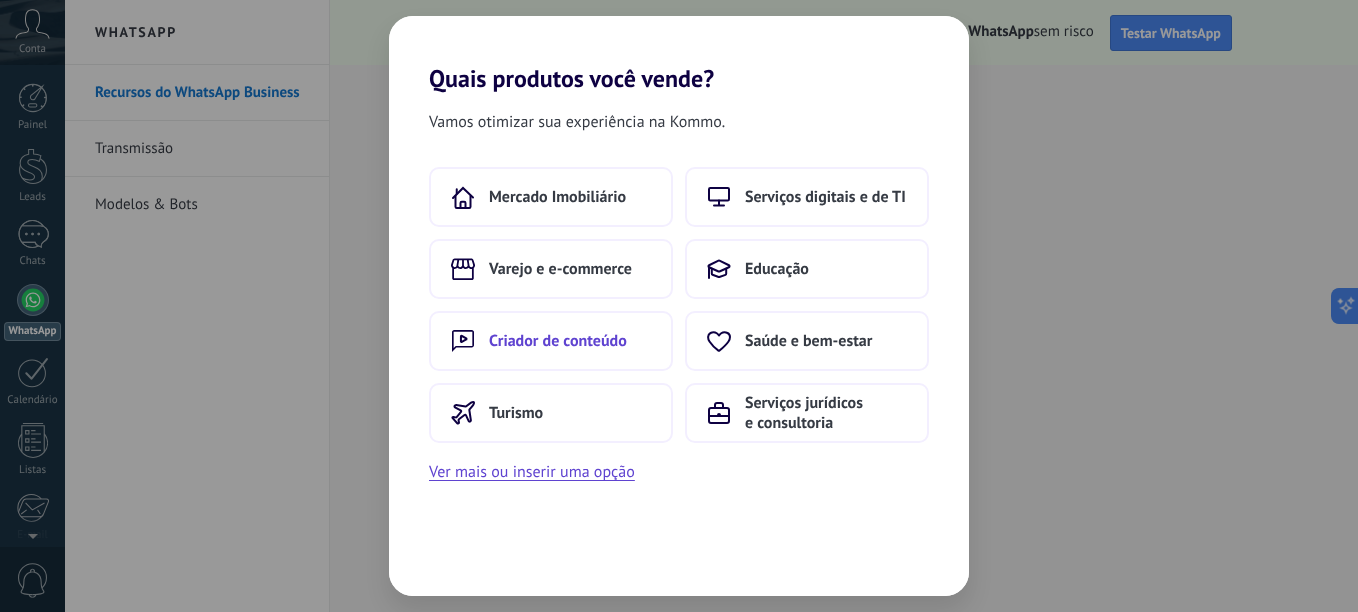 click on "Criador de conteúdo" at bounding box center [557, 197] 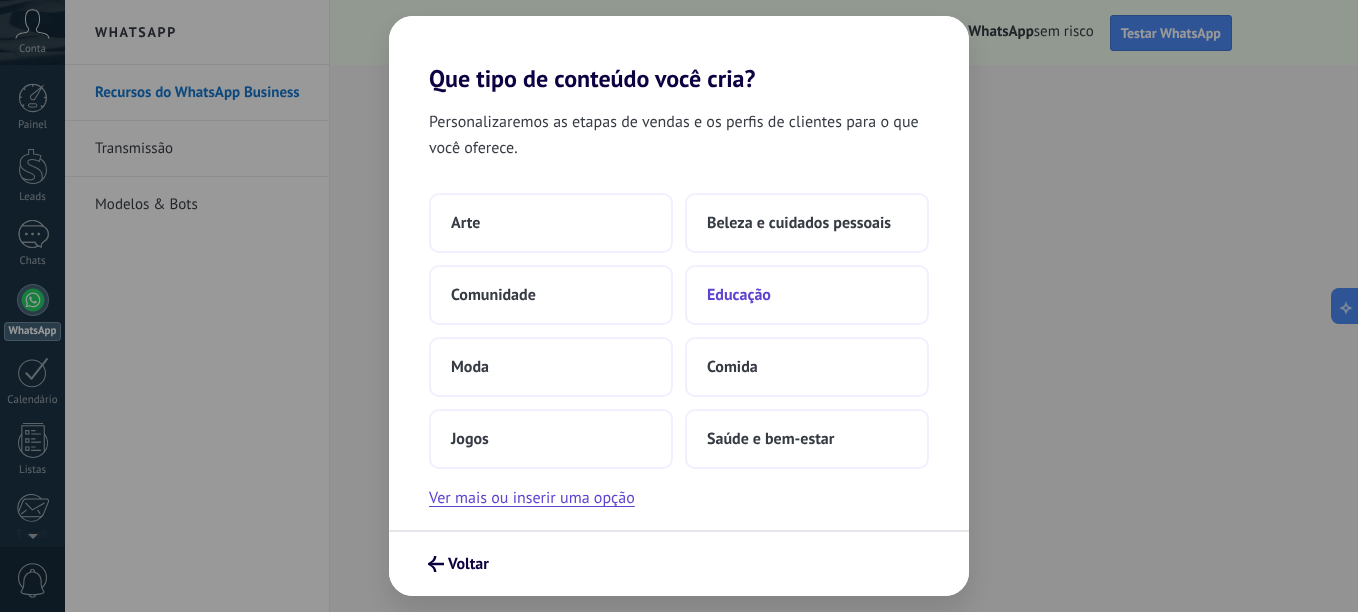 click on "Educação" at bounding box center (807, 295) 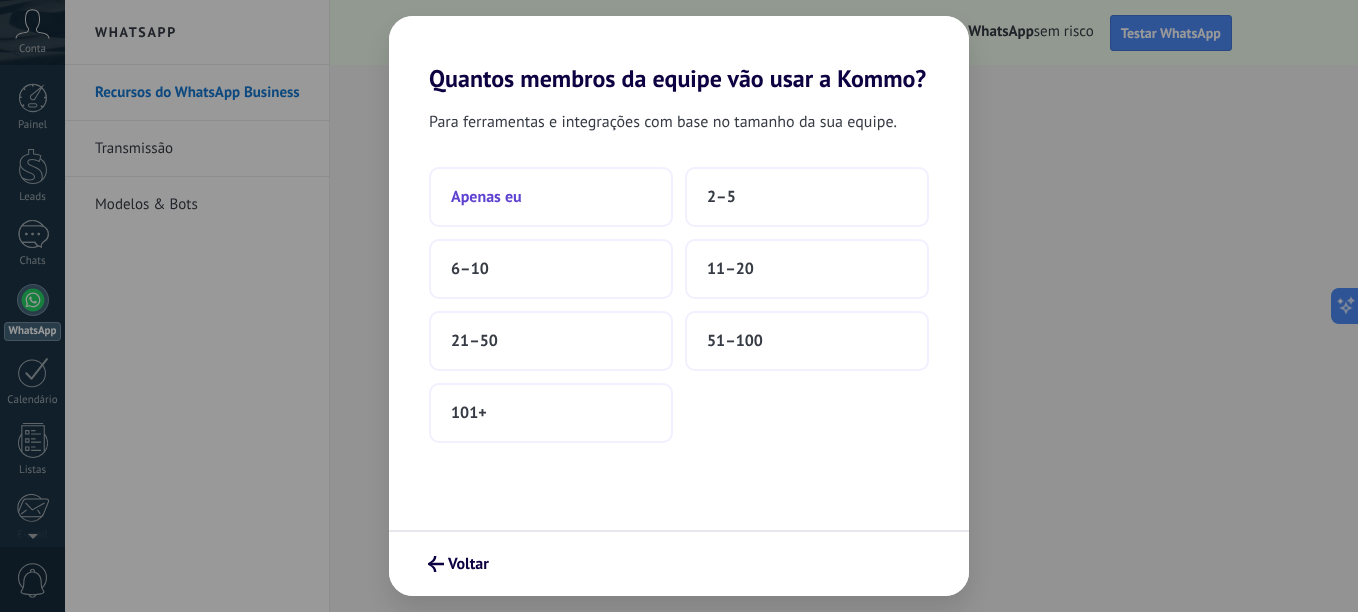 click on "Apenas eu" at bounding box center (551, 197) 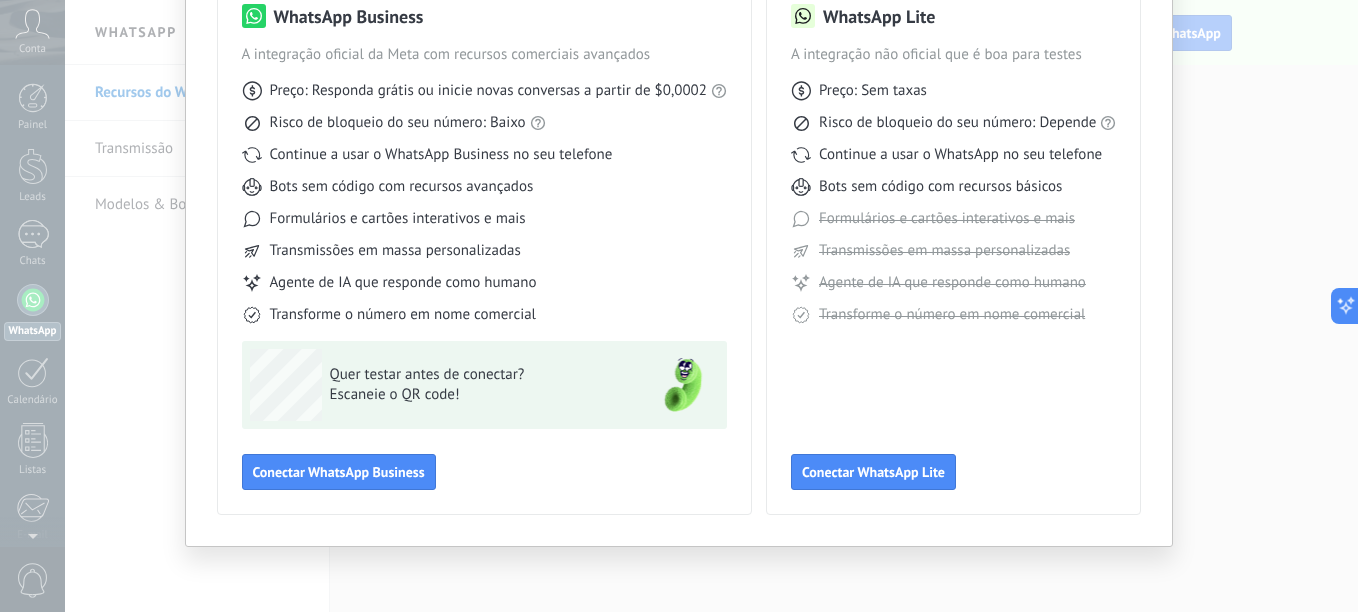scroll, scrollTop: 73, scrollLeft: 0, axis: vertical 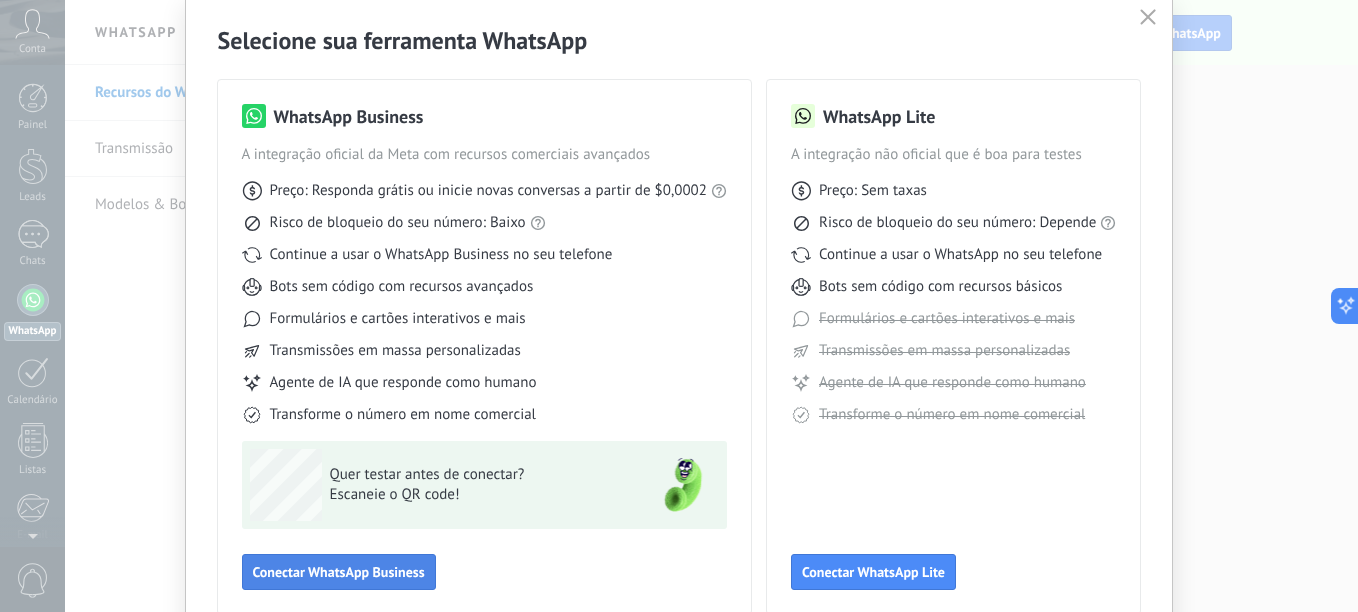 click on "Conectar WhatsApp Business" at bounding box center [339, 572] 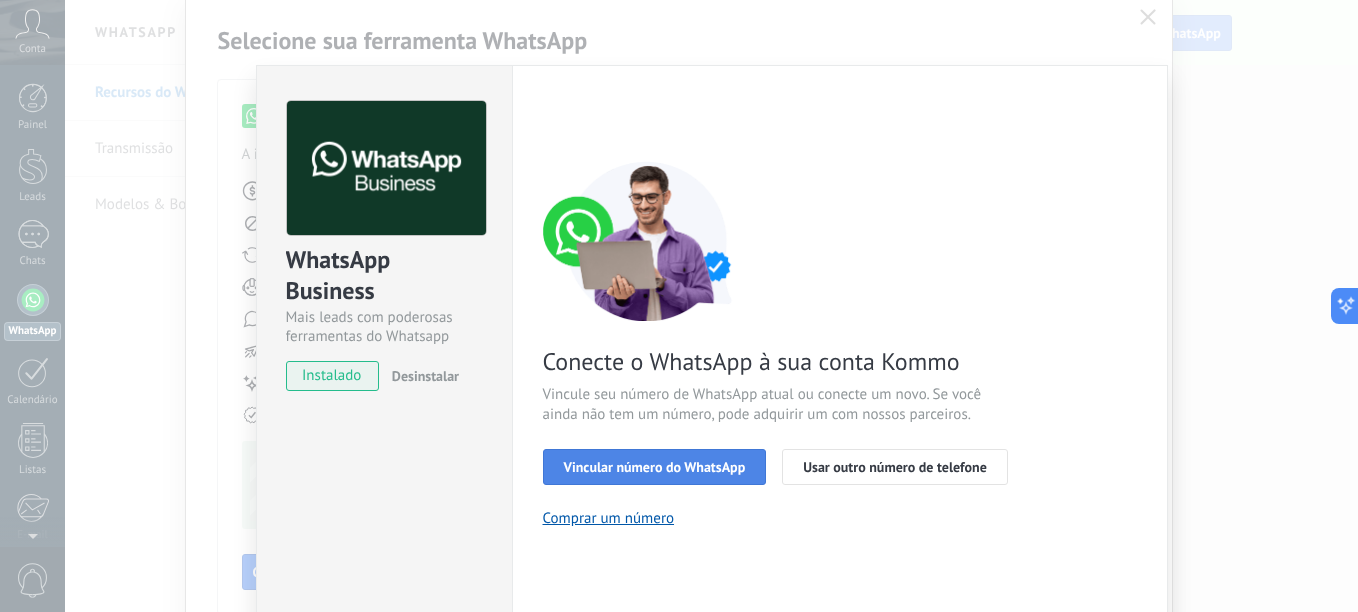 click on "Vincular número do WhatsApp" at bounding box center [655, 467] 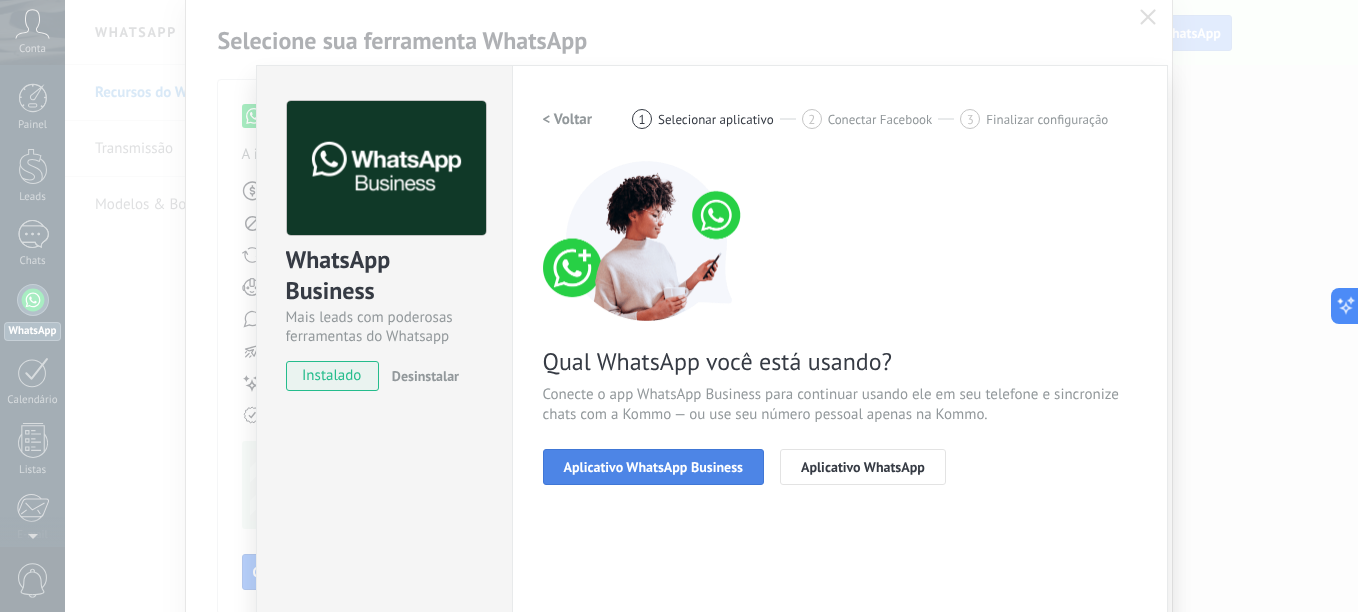 click on "Aplicativo WhatsApp Business" at bounding box center (653, 467) 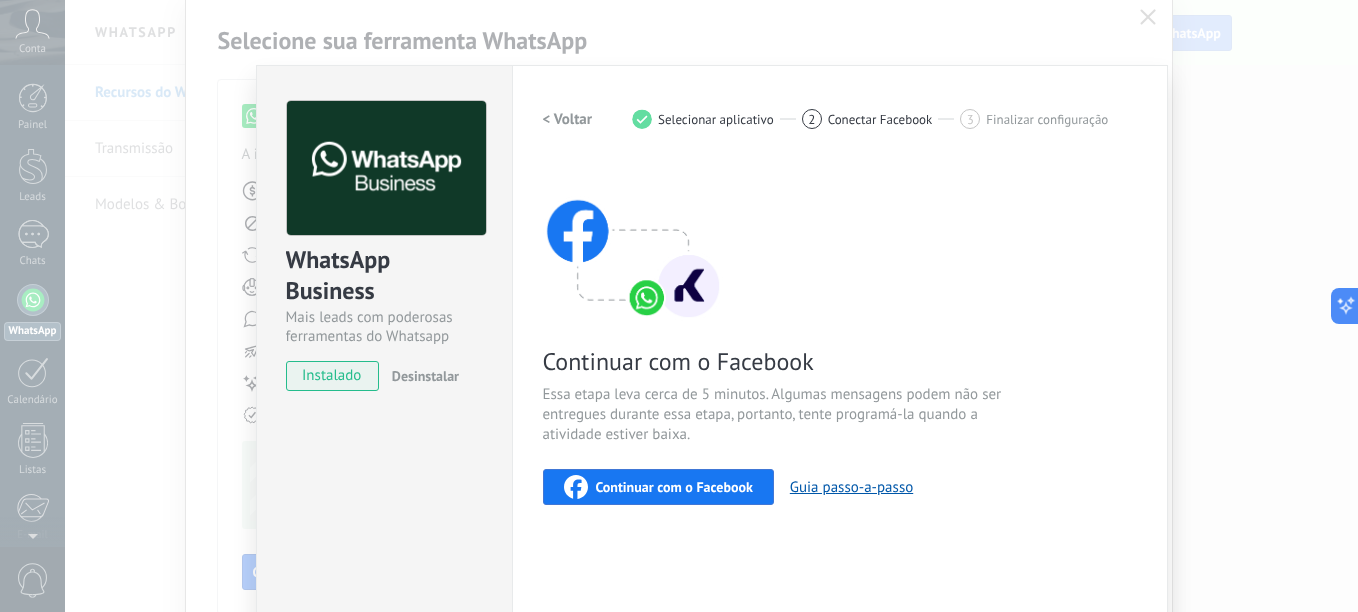 click on "Continuar com o Facebook" at bounding box center [674, 487] 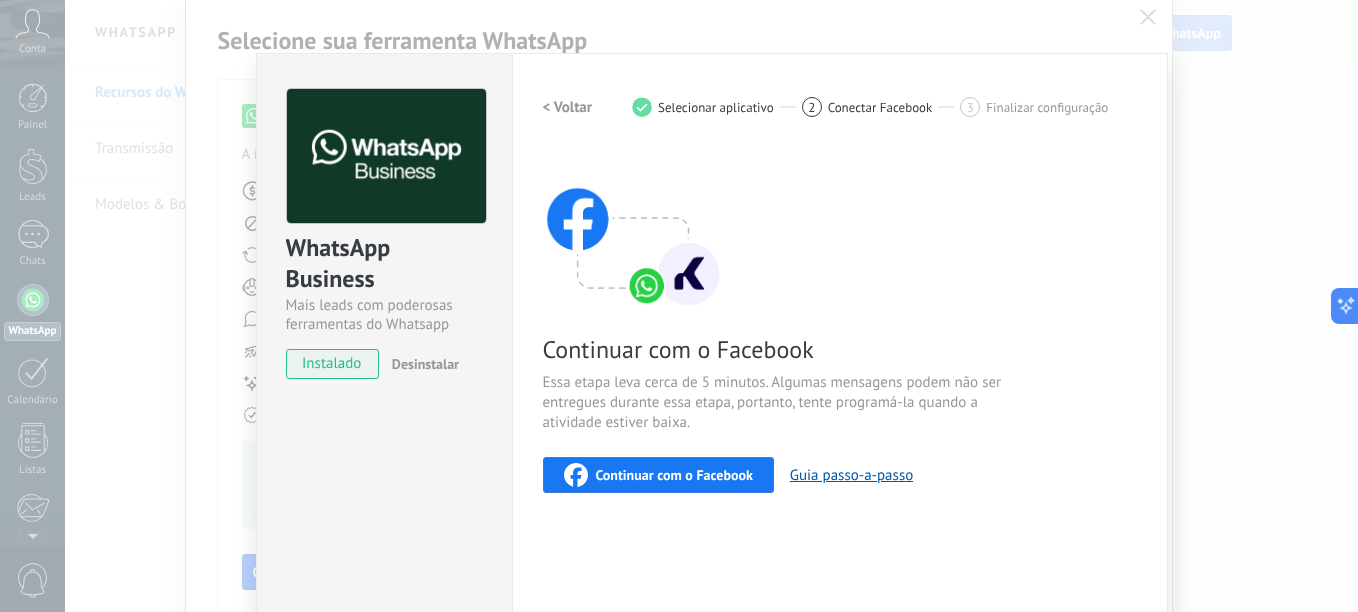 scroll, scrollTop: 0, scrollLeft: 0, axis: both 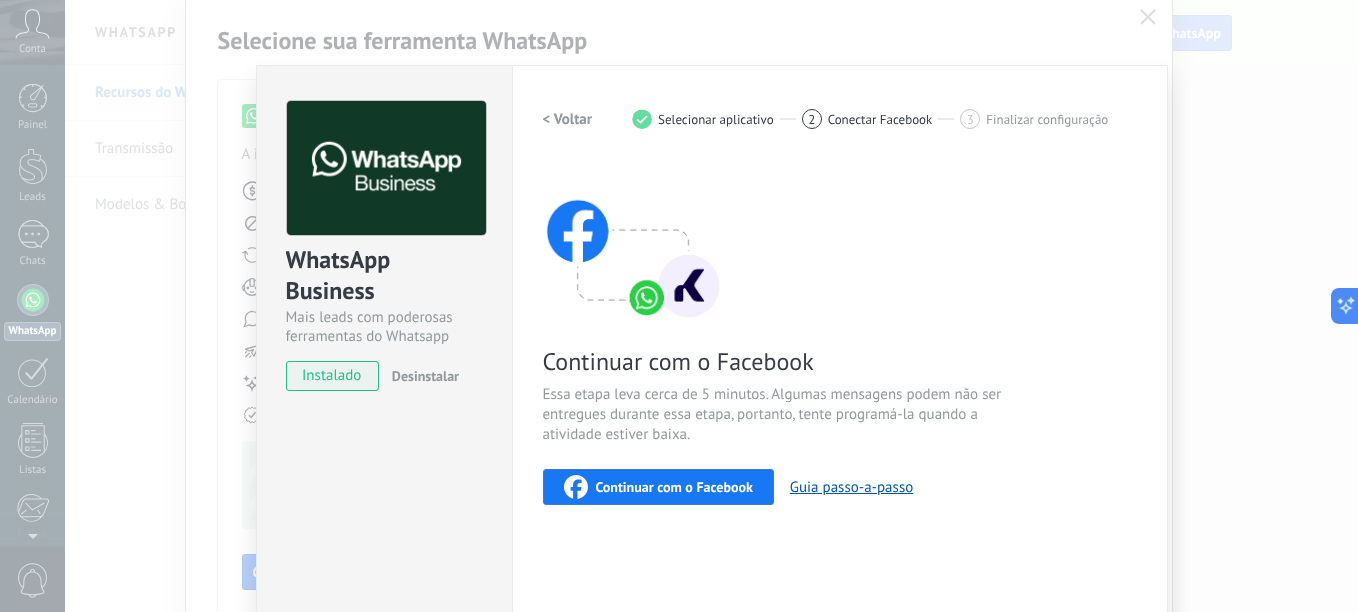 click on "WhatsApp Business Mais leads com poderosas ferramentas do Whatsapp instalado Desinstalar Quer testar a integração antes?   Escaneie o QR code   e veja como funciona. Configurações Autorização This tab logs the users who have granted integration access to this account. If you want to to remove a user's ability to send requests to the account on behalf of this integration, you can revoke access. If access is revoked from all users, the integration will stop working. This app is installed, but no one has given it access yet. WhatsApp Cloud API Mais _:  Salvar < Voltar 1 Selecionar aplicativo 2 Conectar Facebook 3 Finalizar configuração Continuar com o Facebook Essa etapa leva cerca de 5 minutos. Algumas mensagens podem não ser entregues durante essa etapa, portanto, tente programá-la quando a atividade estiver baixa. Continuar com o Facebook Guia passo-a-passo Precisa de ajuda?" at bounding box center [711, 306] 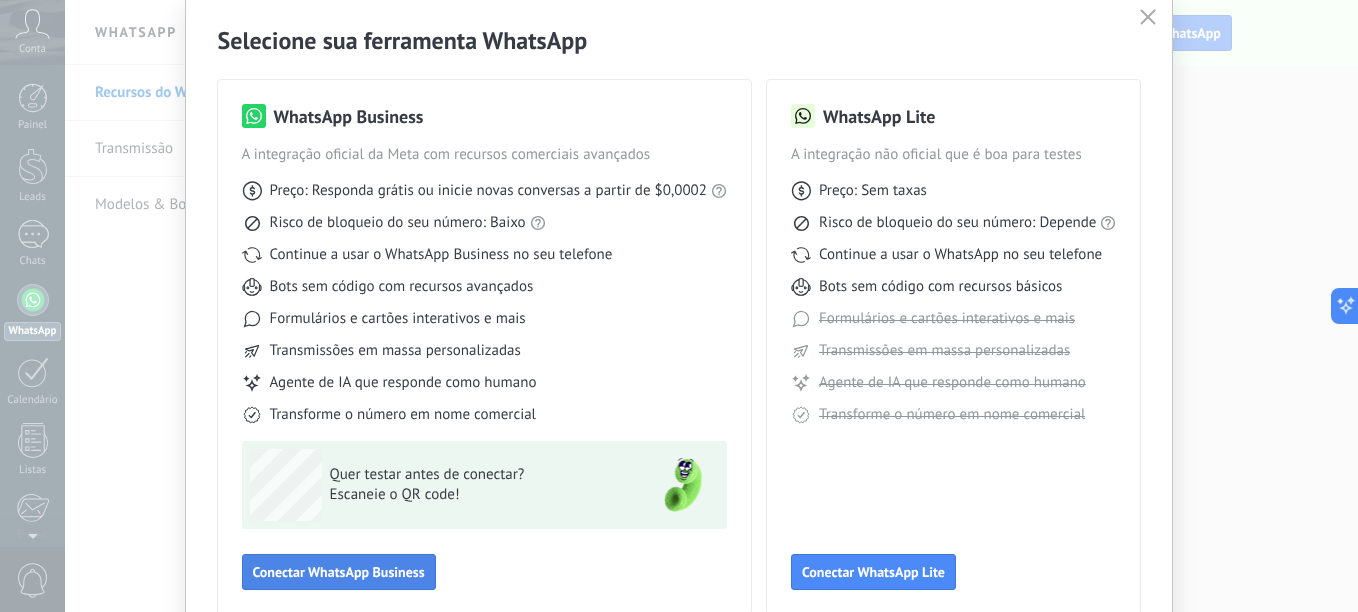 click on "Conectar WhatsApp Business" at bounding box center (339, 572) 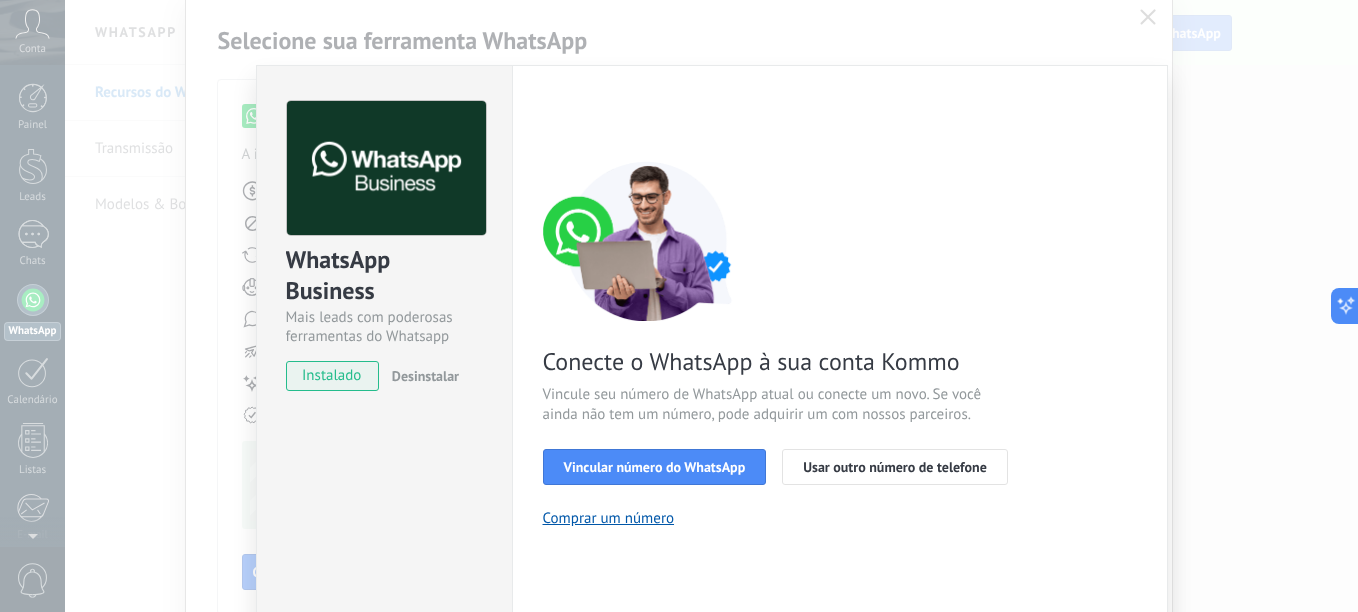 click on "instalado" at bounding box center [332, 376] 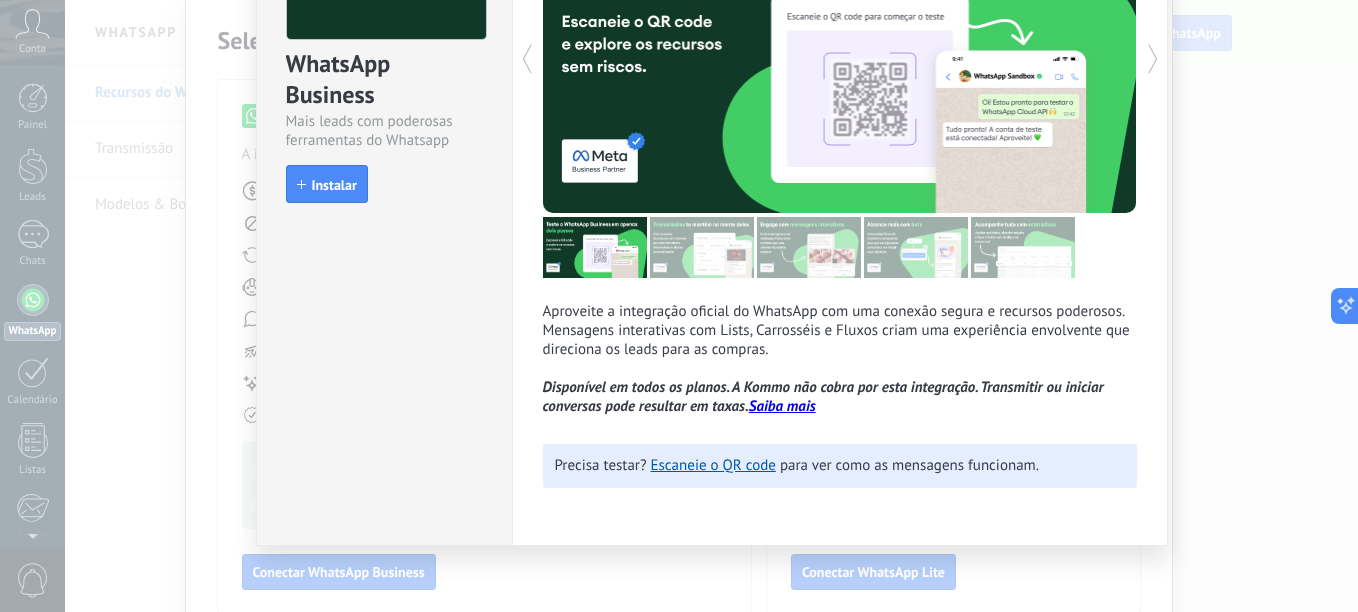 scroll, scrollTop: 205, scrollLeft: 0, axis: vertical 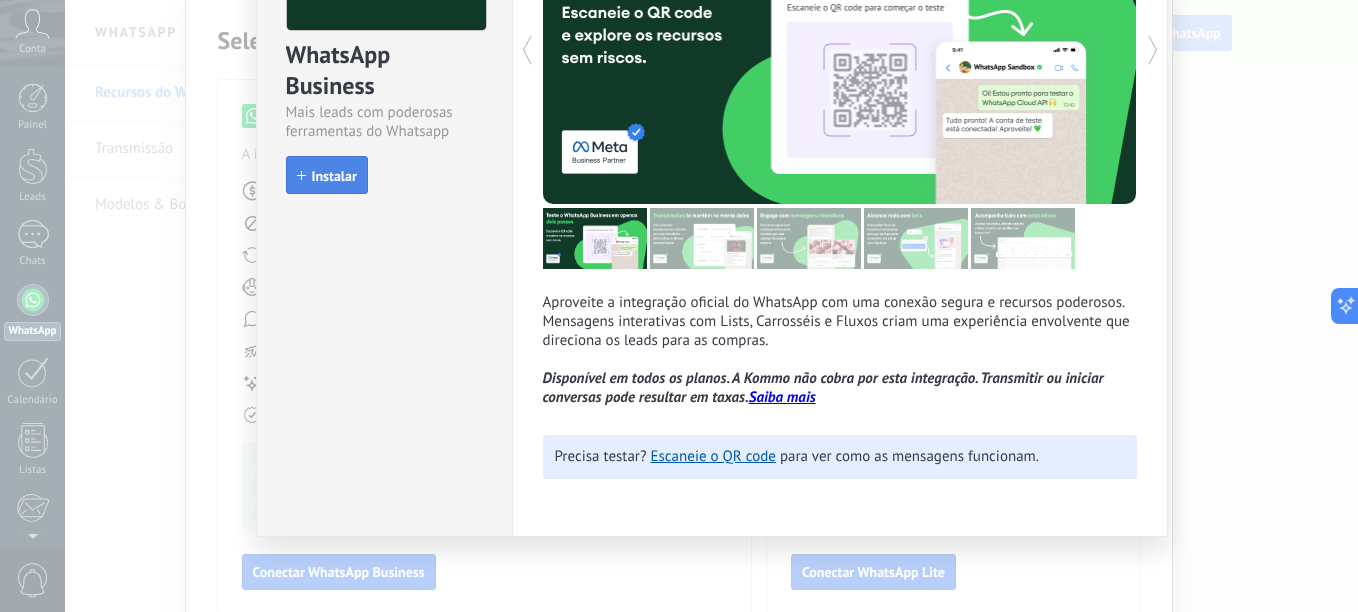 click on "Instalar" at bounding box center [327, 175] 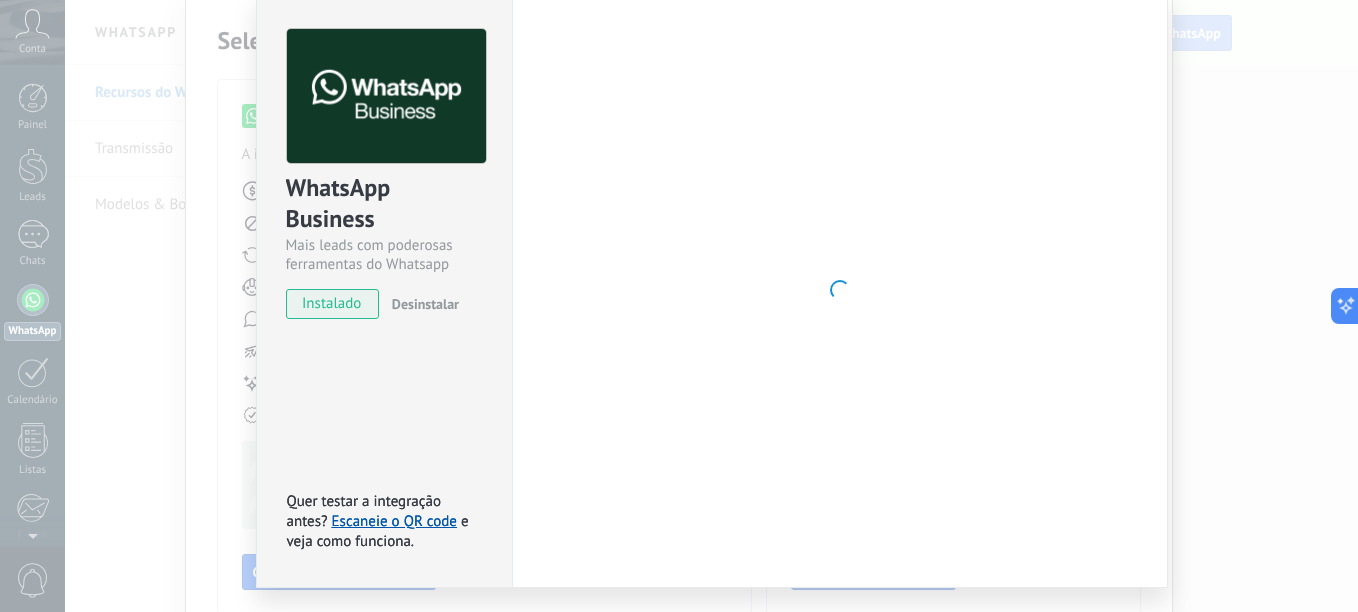 scroll, scrollTop: 105, scrollLeft: 0, axis: vertical 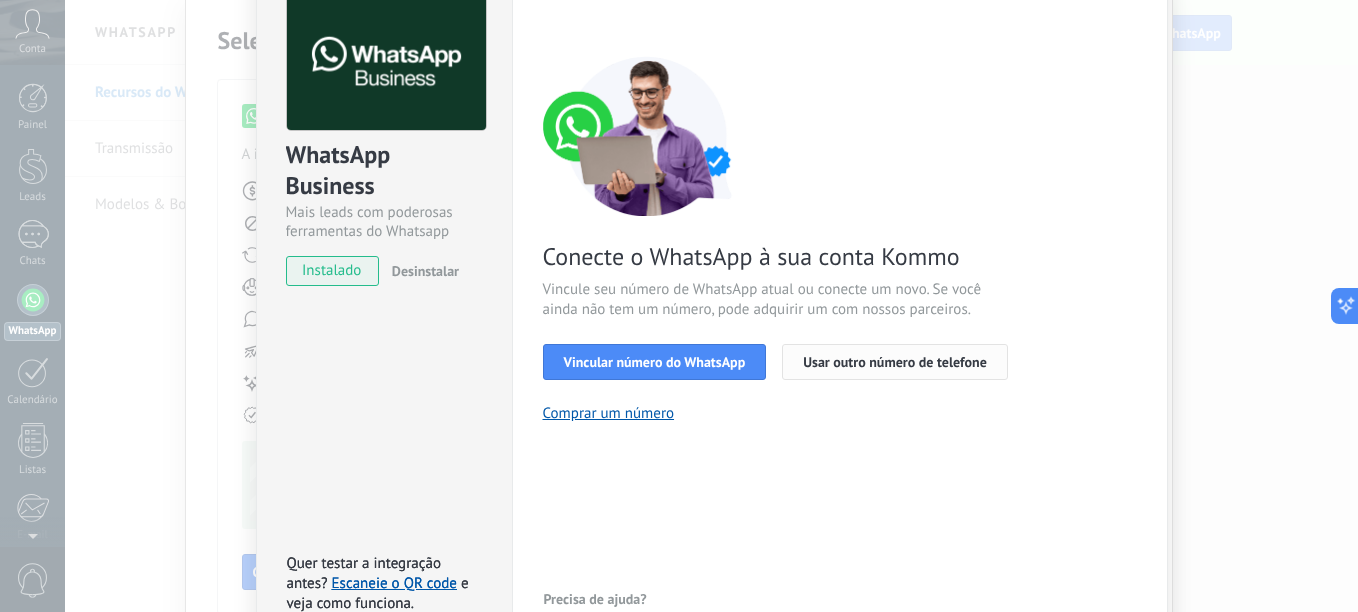 click on "Usar outro número de telefone" at bounding box center [895, 362] 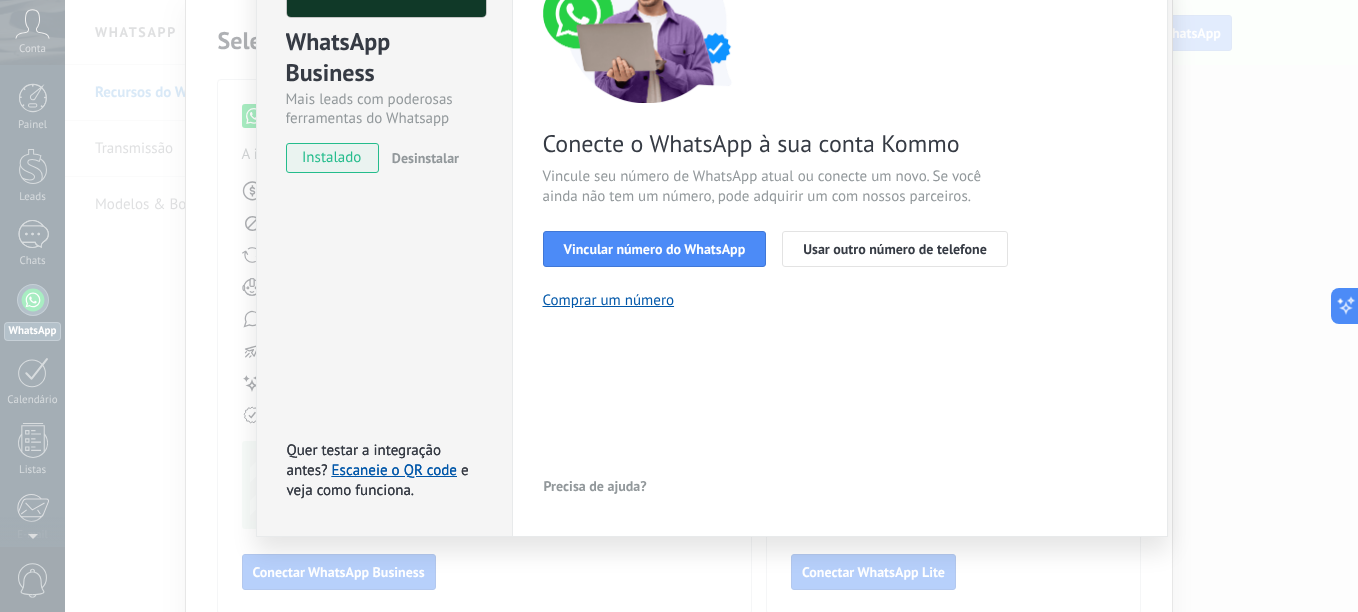 scroll, scrollTop: 0, scrollLeft: 0, axis: both 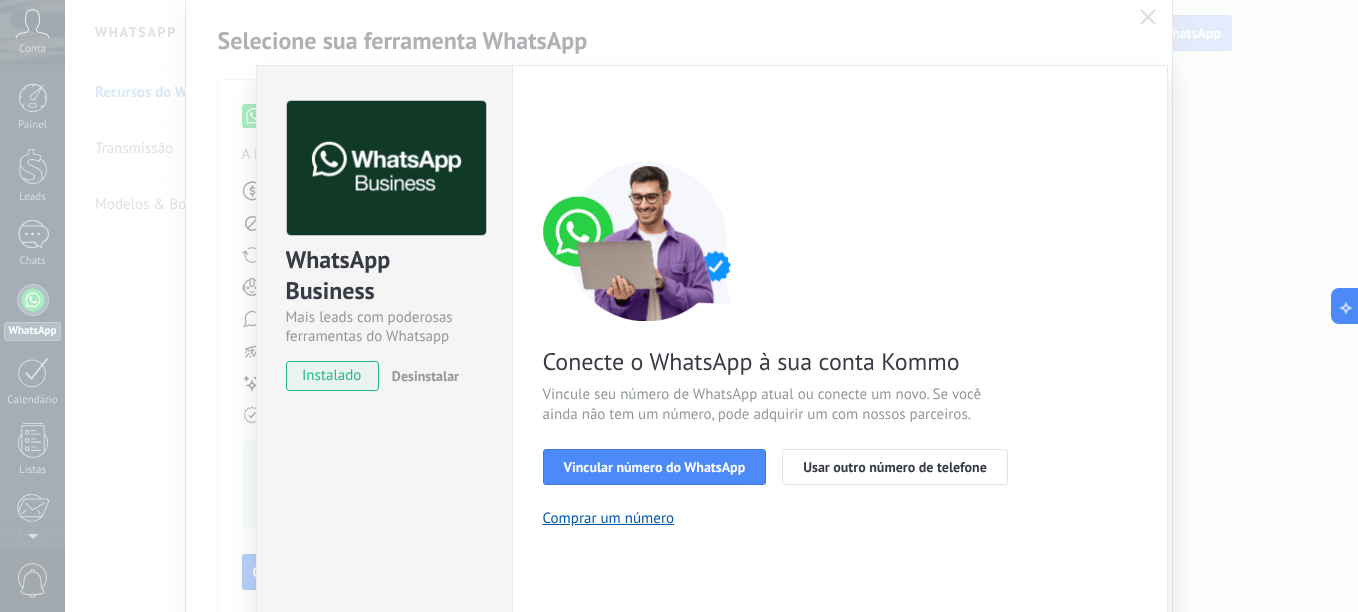 click on "WhatsApp Business Mais leads com poderosas ferramentas do Whatsapp instalado Desinstalar Quer testar a integração antes?   Escaneie o QR code   e veja como funciona. Quer testar a integração antes?   Escaneie o QR code   e veja como funciona. Configurações Autorização This tab logs the users who have granted integration access to this account. If you want to to remove a user's ability to send requests to the account on behalf of this integration, you can revoke access. If access is revoked from all users, the integration will stop working. This app is installed, but no one has given it access yet. WhatsApp Cloud API Mais _:  Salvar < Voltar 1 Selecionar aplicativo 2 Conectar Facebook 3 Finalizar configuração Conecte o WhatsApp à sua conta Kommo Vincule seu número de WhatsApp atual ou conecte um novo. Se você ainda não tem um número, pode adquirir um com nossos parceiros. Vincular número do WhatsApp Usar outro número de telefone Comprar um número Precisa de ajuda?" at bounding box center [711, 306] 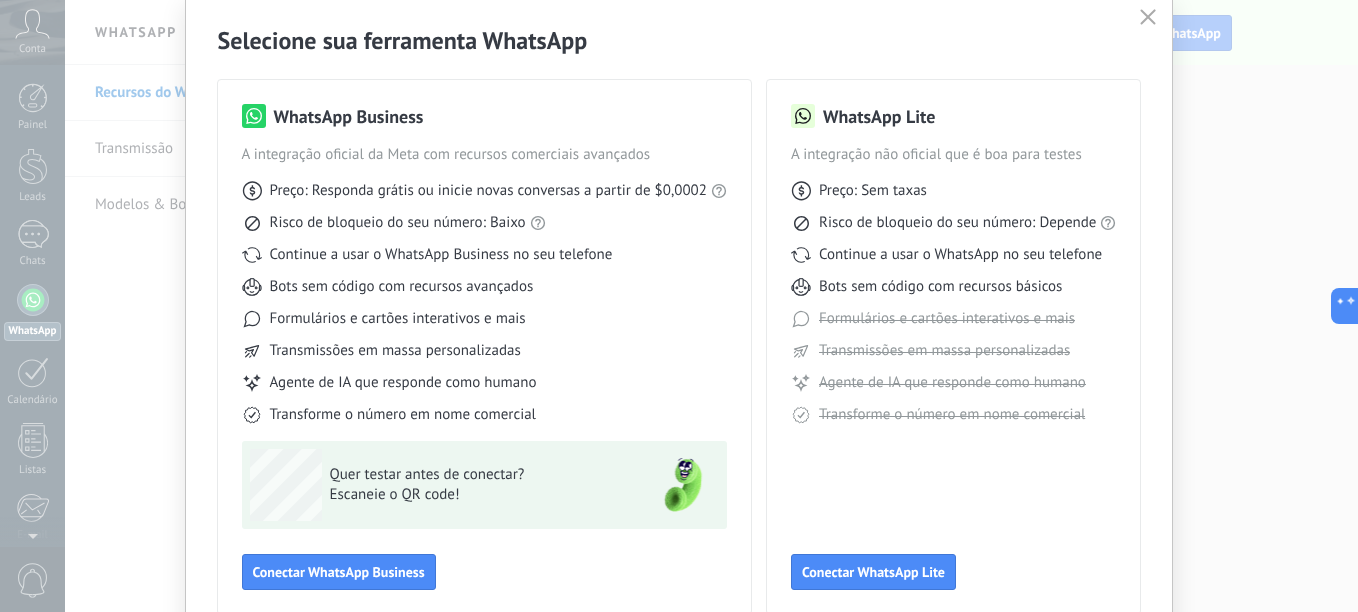 click at bounding box center [1148, 17] 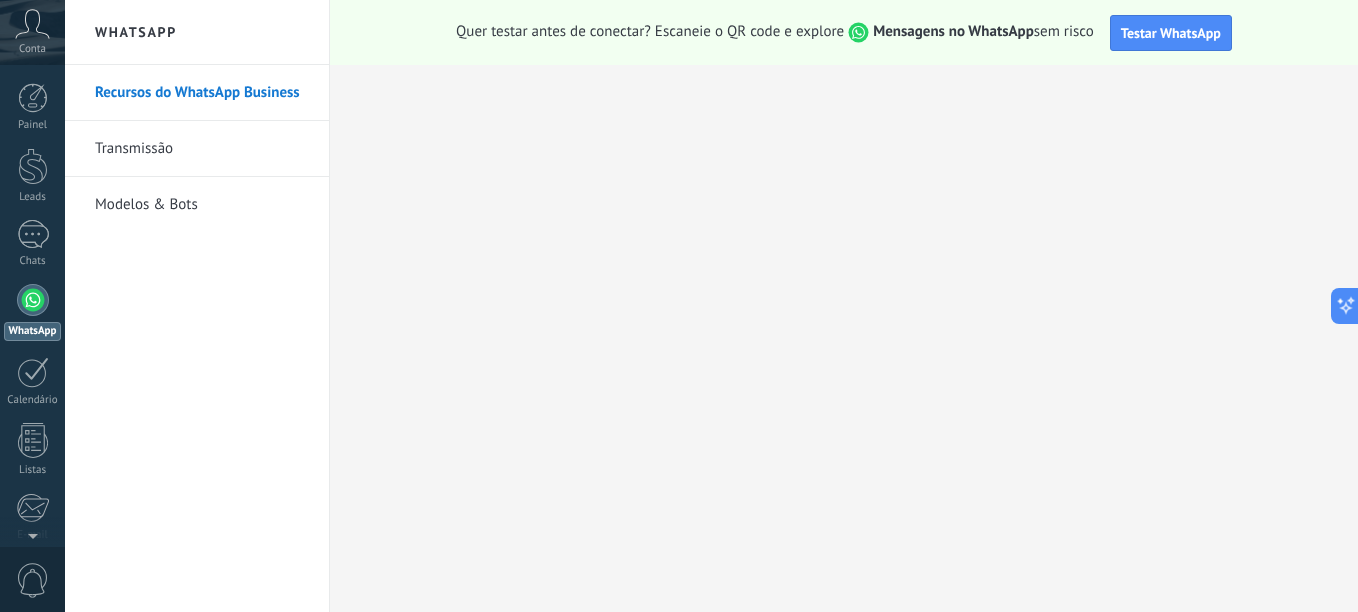 scroll, scrollTop: 0, scrollLeft: 0, axis: both 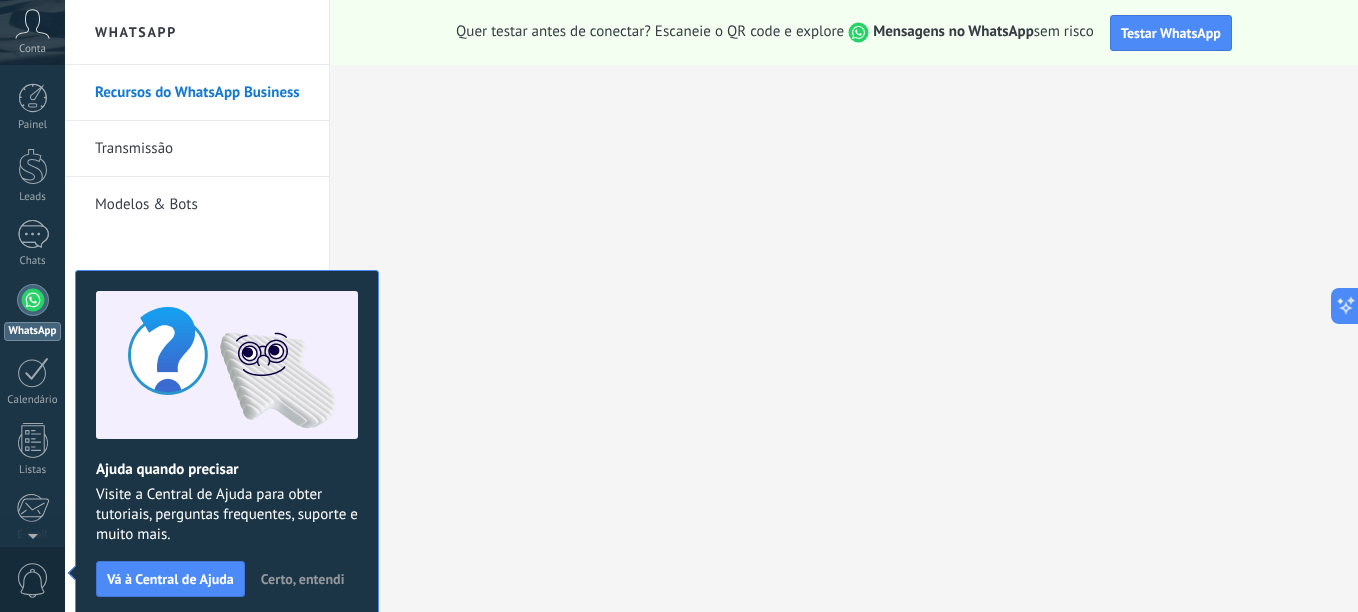 click on "Transmissão" at bounding box center [202, 149] 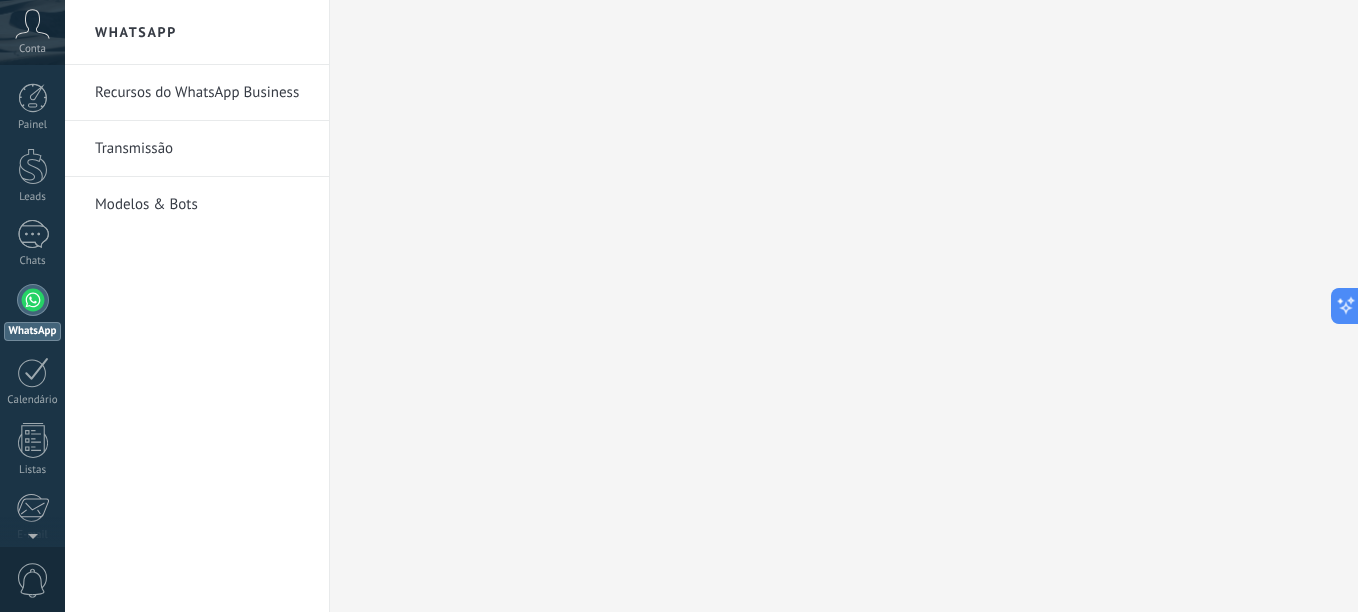 click on "Transmissão" at bounding box center (202, 149) 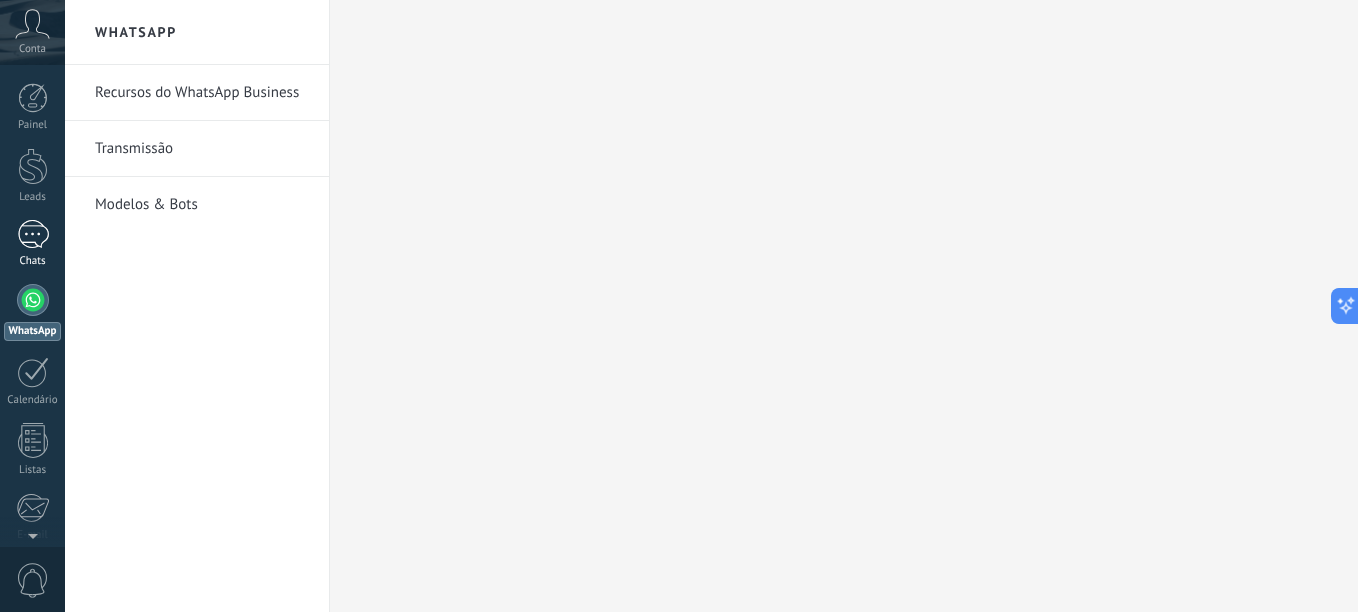 click at bounding box center (33, 234) 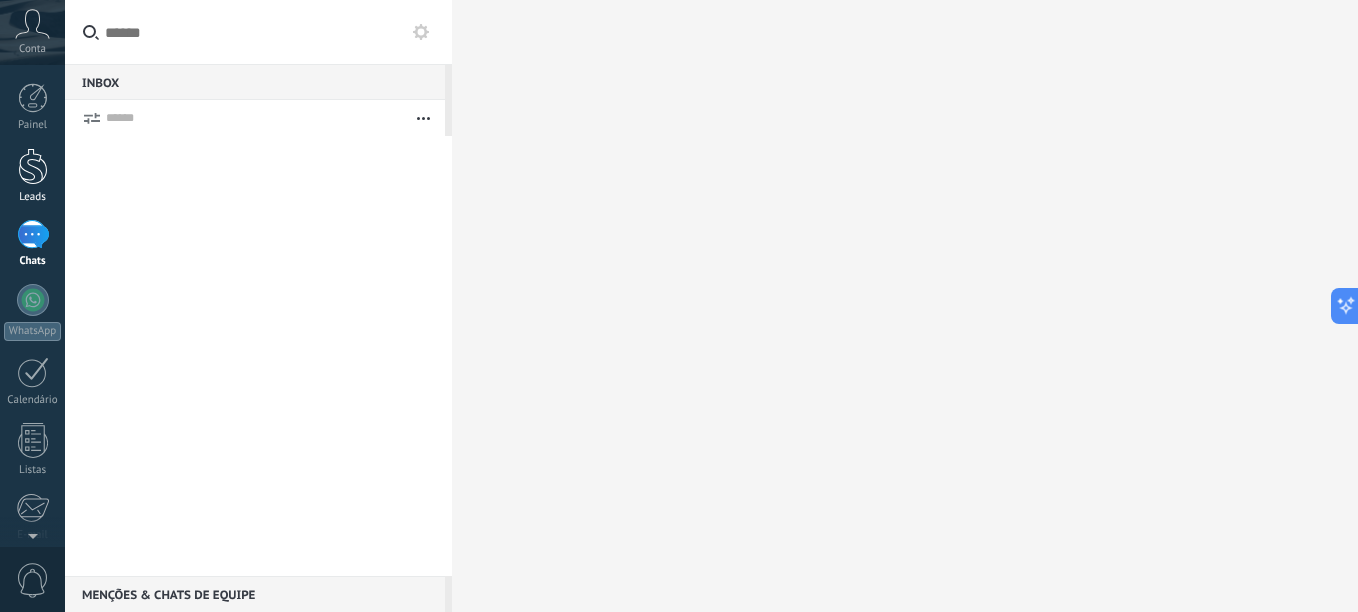 click at bounding box center (33, 166) 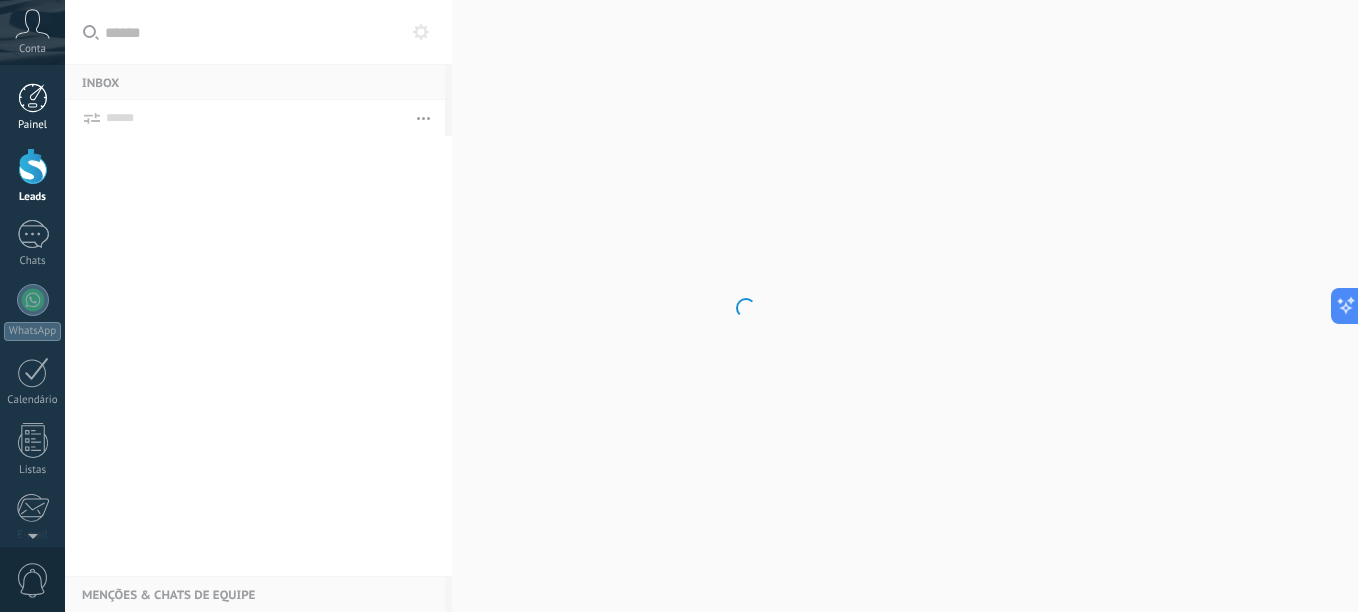 click at bounding box center (33, 98) 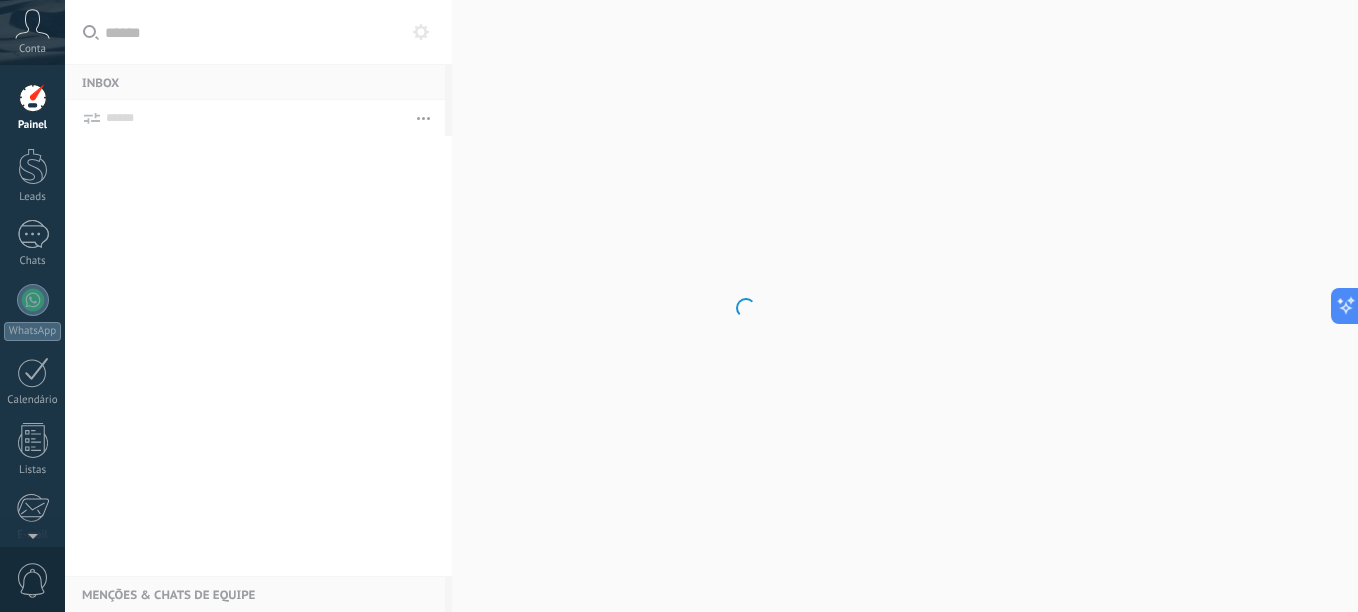 click on "Conta" at bounding box center [32, 32] 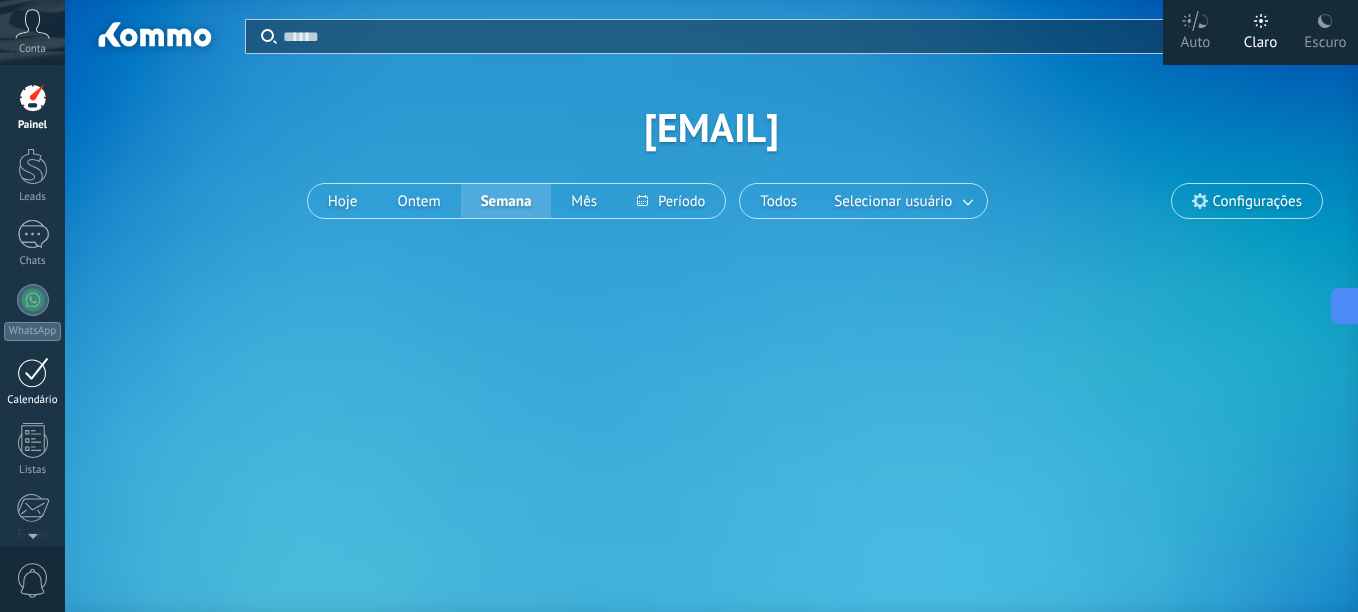 click on "Calendário" at bounding box center (32, 382) 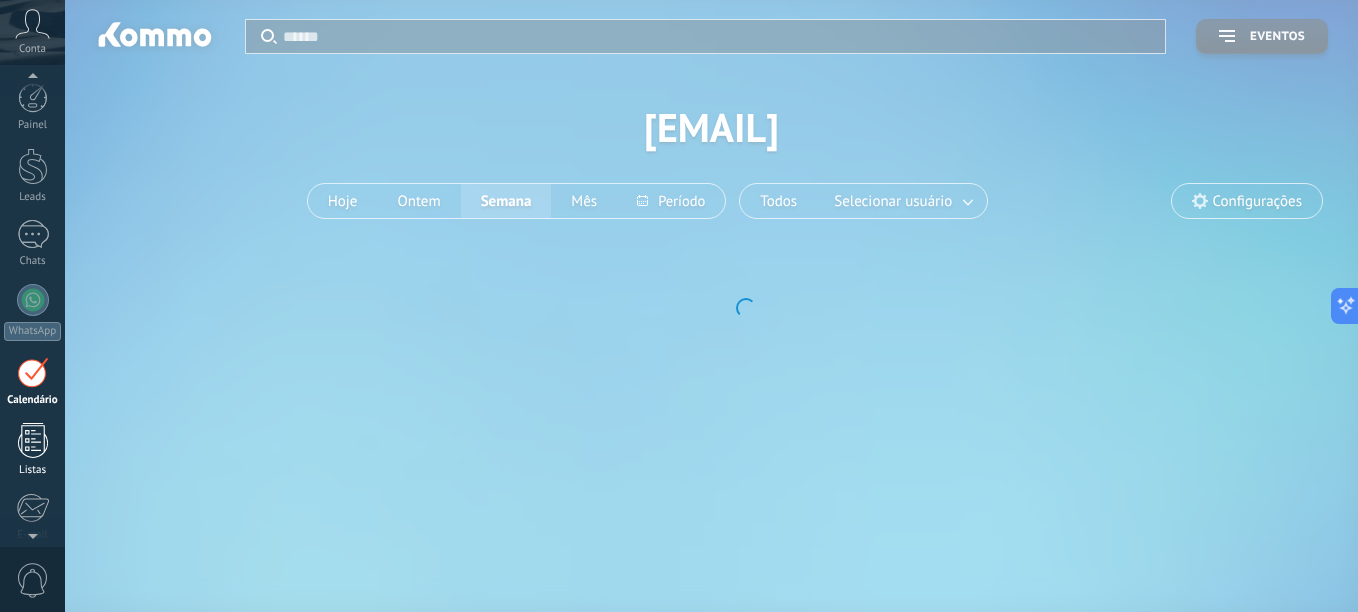 click at bounding box center [33, 440] 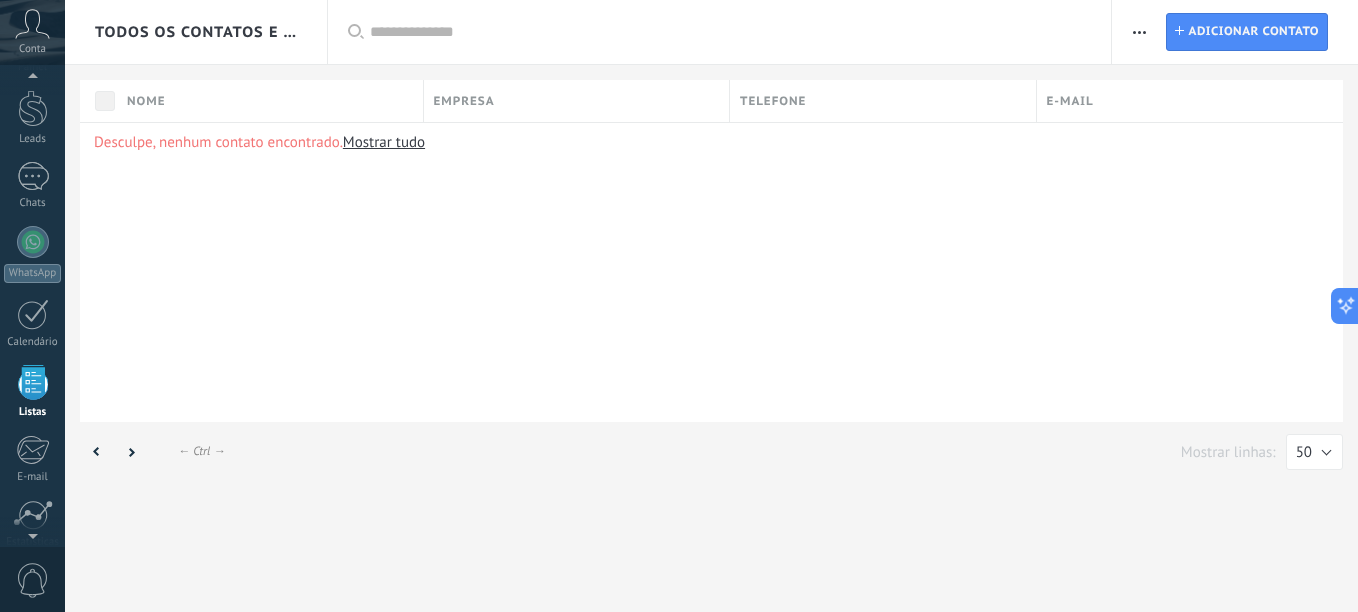 scroll, scrollTop: 124, scrollLeft: 0, axis: vertical 